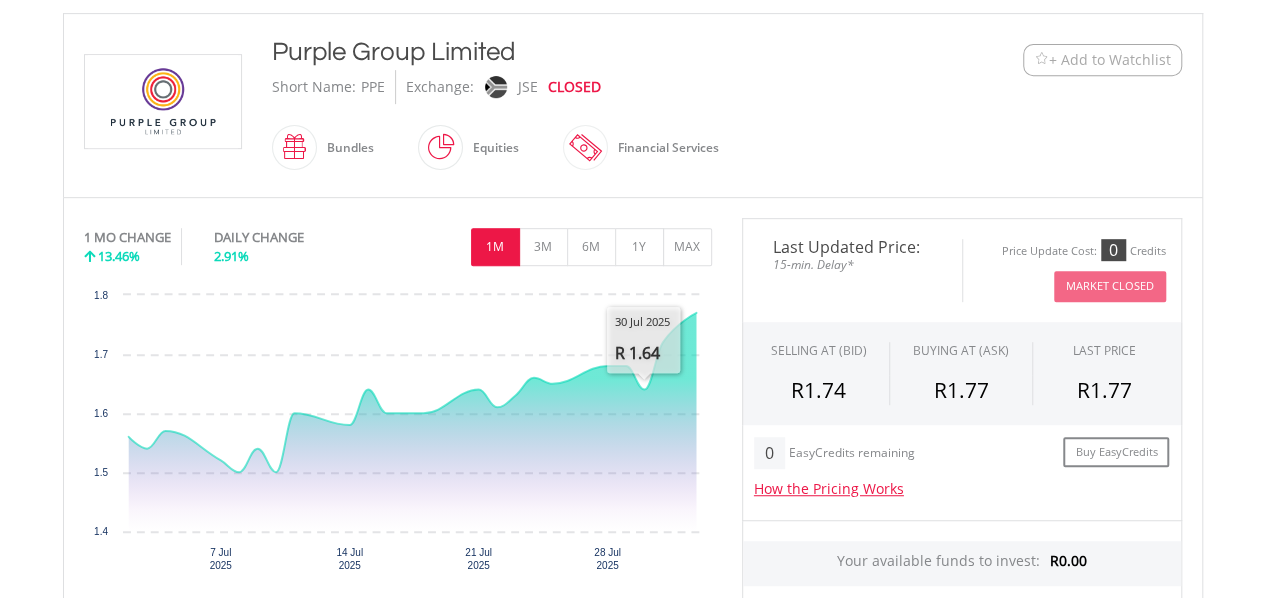 scroll, scrollTop: 416, scrollLeft: 0, axis: vertical 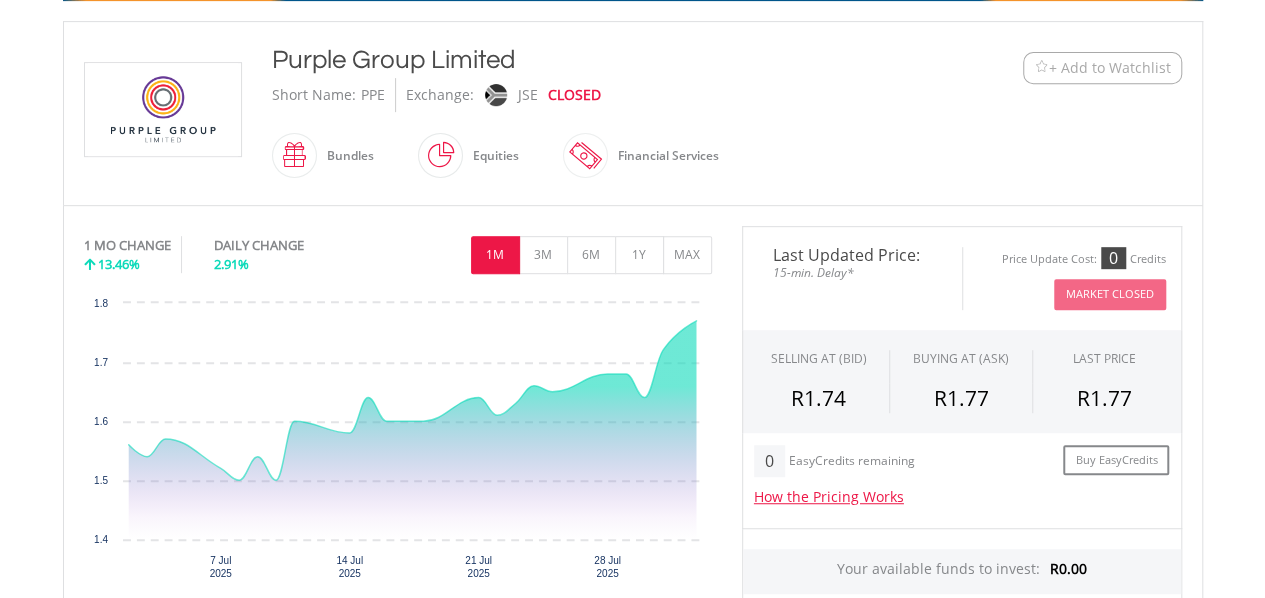 click on "CLOSED" at bounding box center [574, 95] 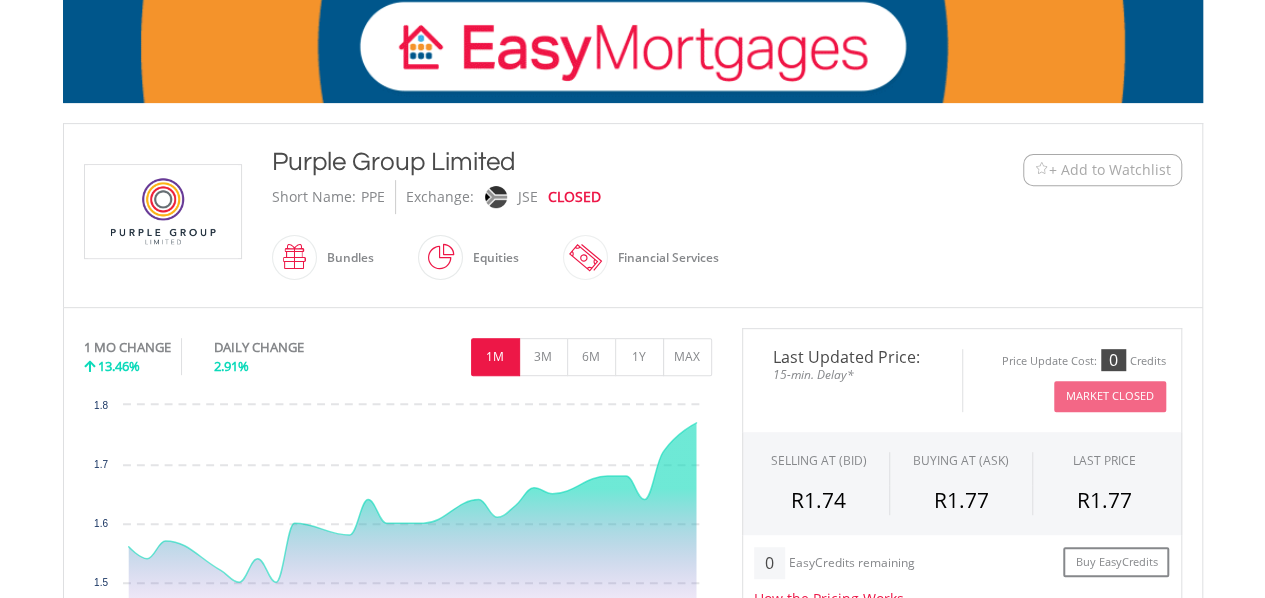 scroll, scrollTop: 0, scrollLeft: 0, axis: both 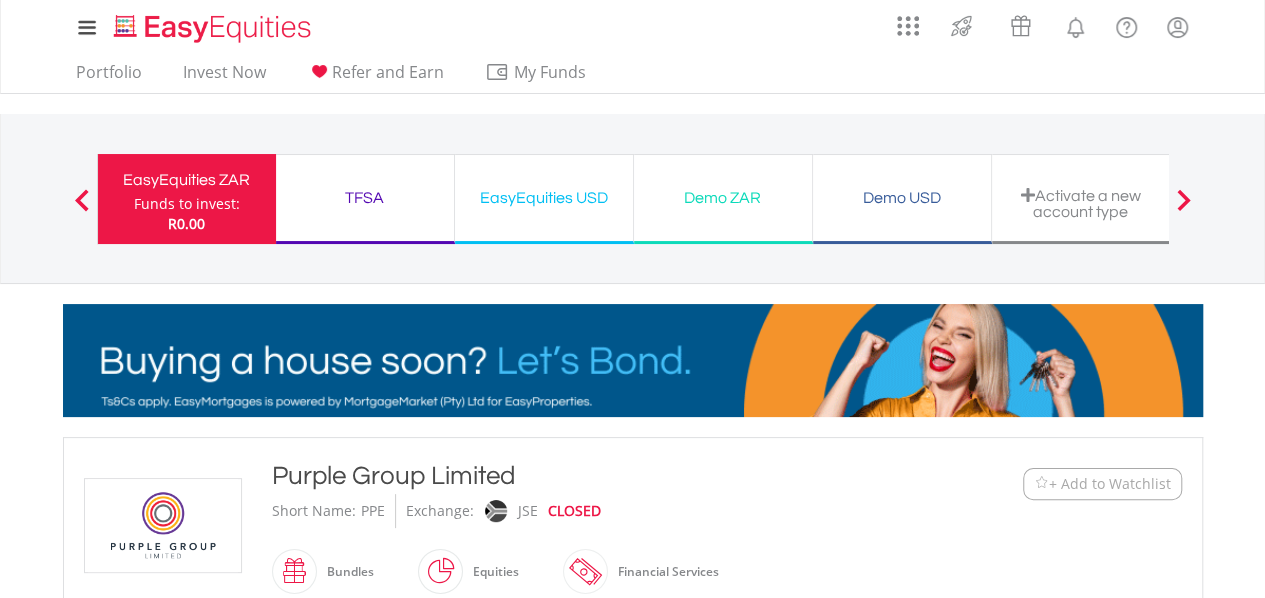 click on "TFSA
Funds to invest:
R0.00" at bounding box center [365, 199] 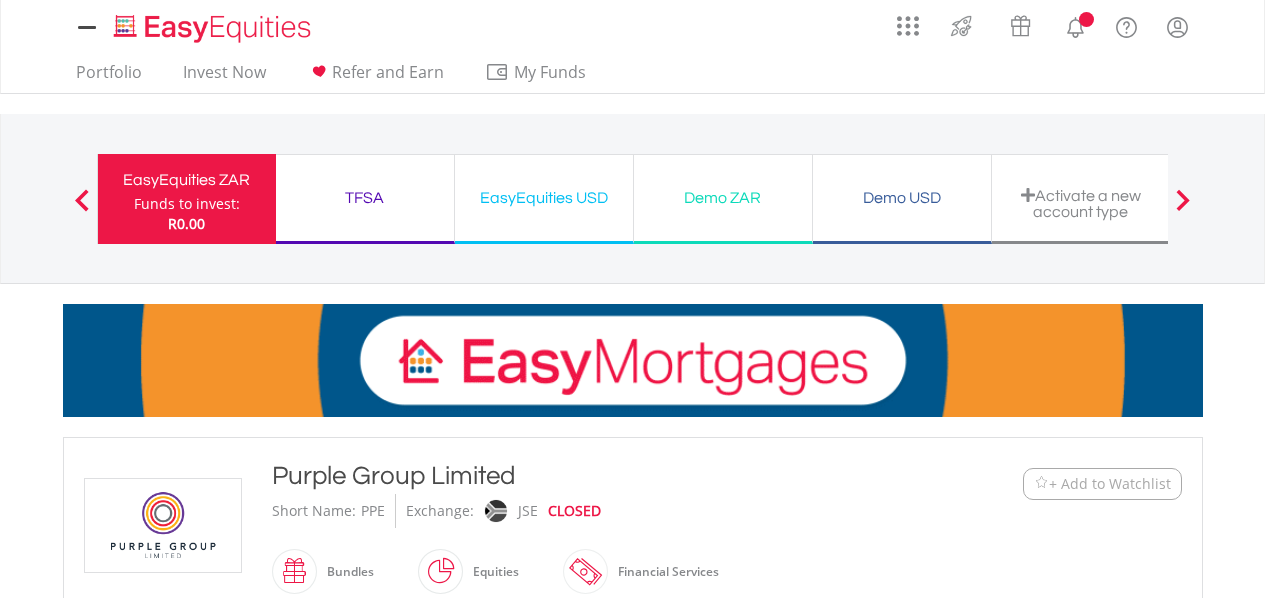 scroll, scrollTop: 0, scrollLeft: 0, axis: both 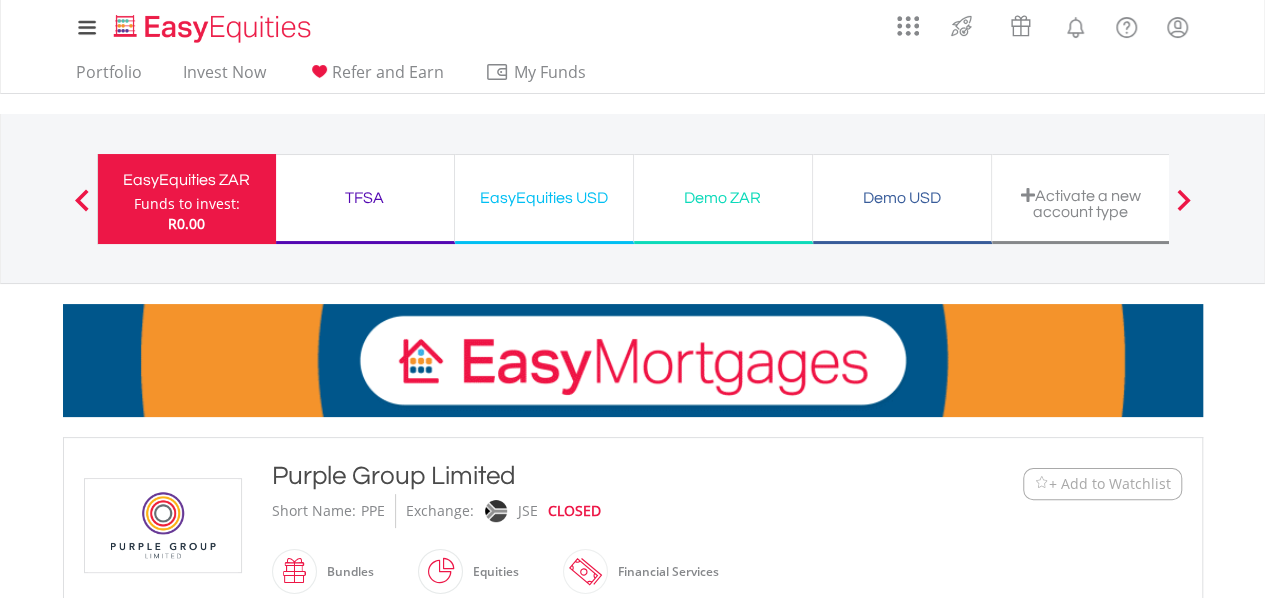 click on "R0.00" at bounding box center [187, 224] 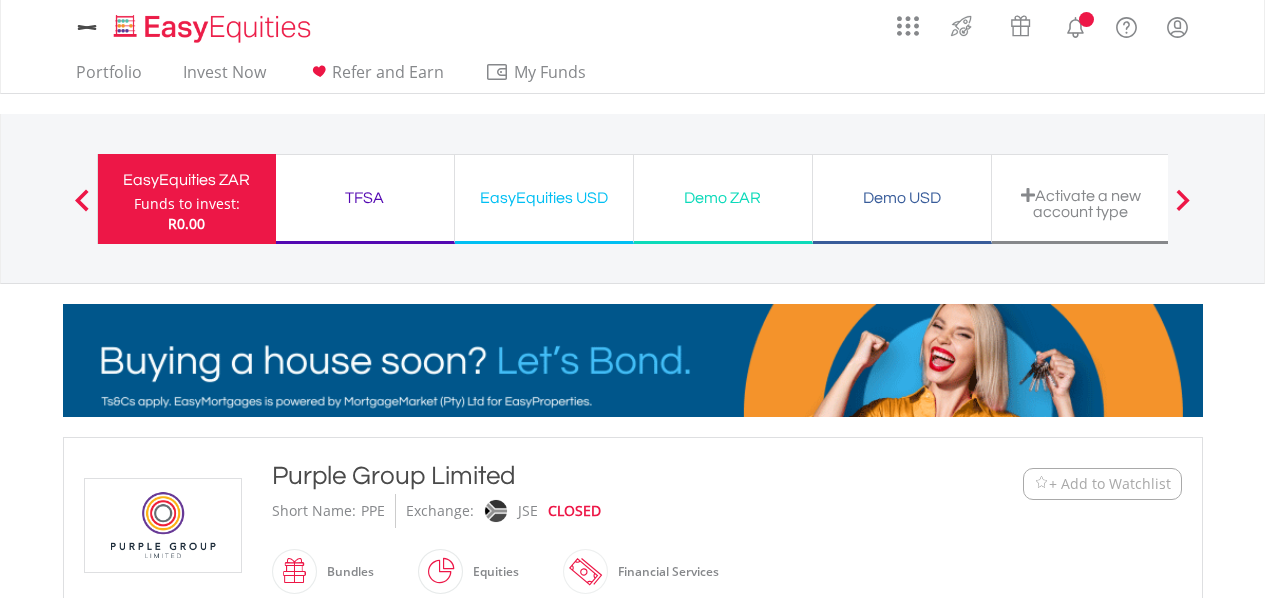 scroll, scrollTop: 4, scrollLeft: 0, axis: vertical 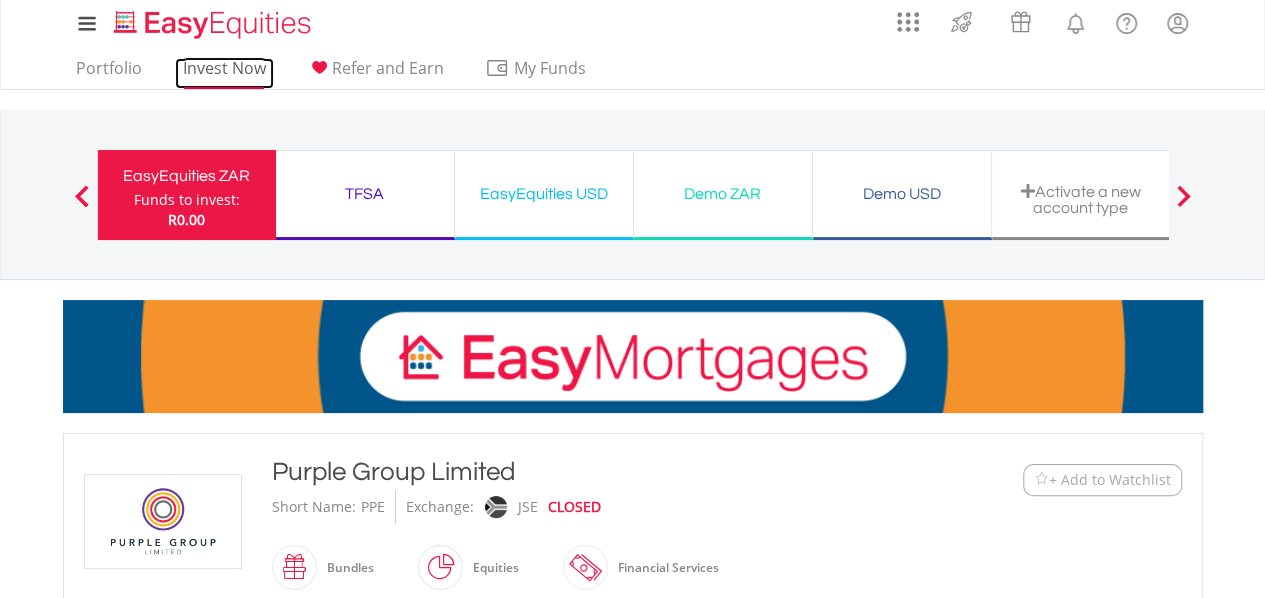 click on "Invest Now" at bounding box center (224, 73) 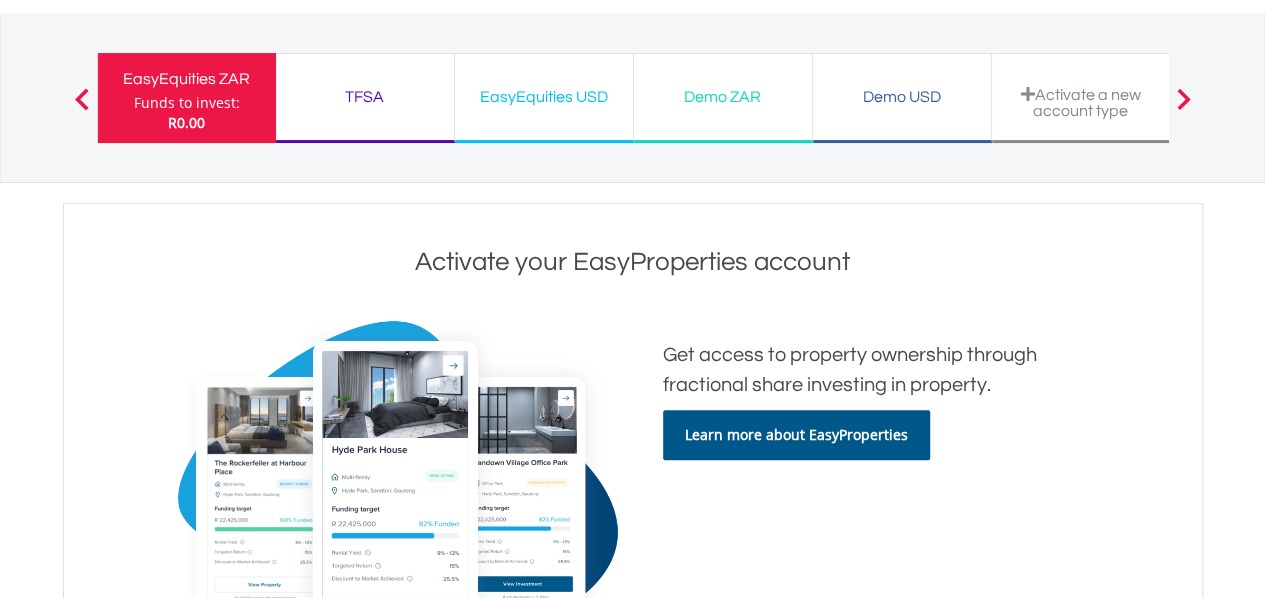 scroll, scrollTop: 0, scrollLeft: 0, axis: both 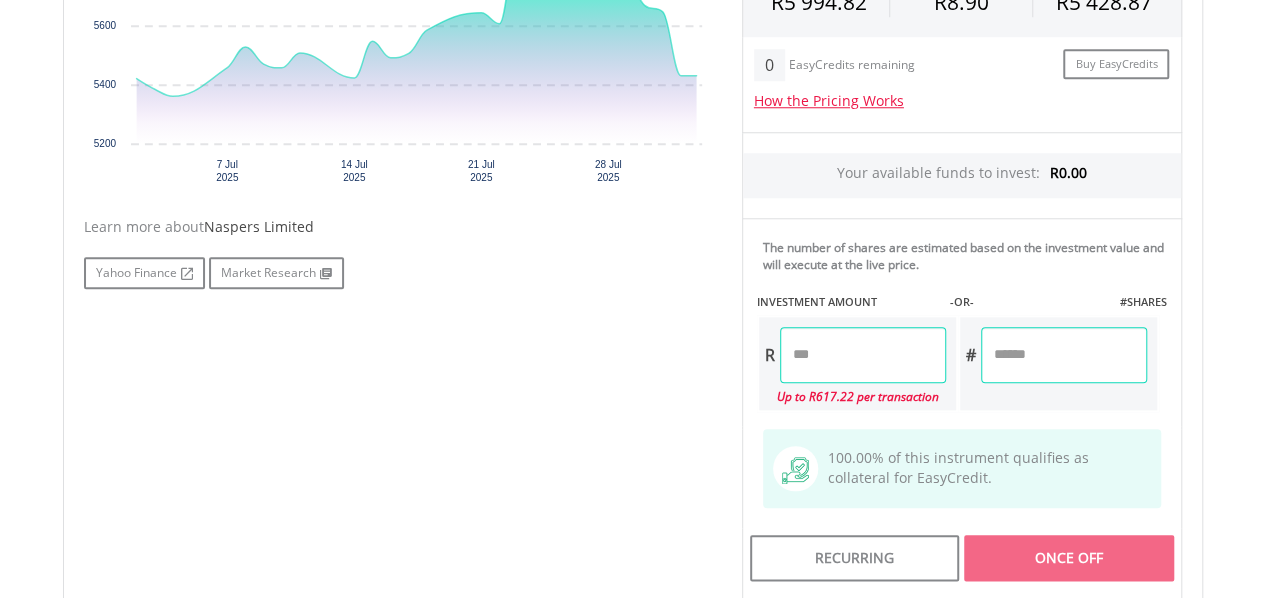 click at bounding box center (863, 355) 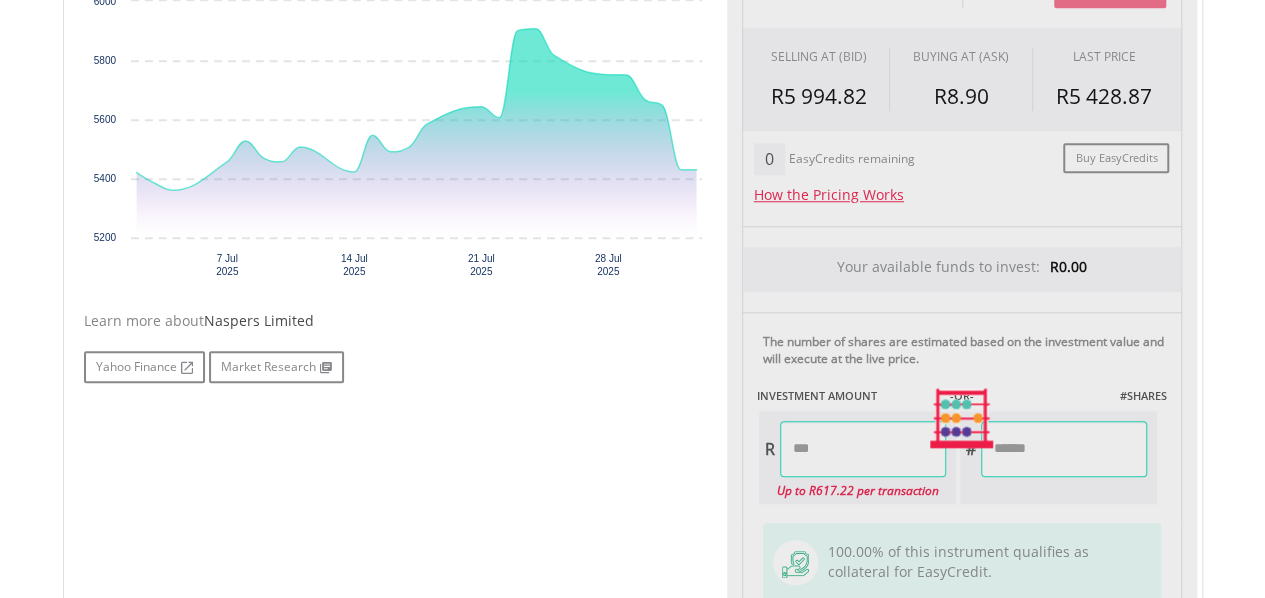 type on "****" 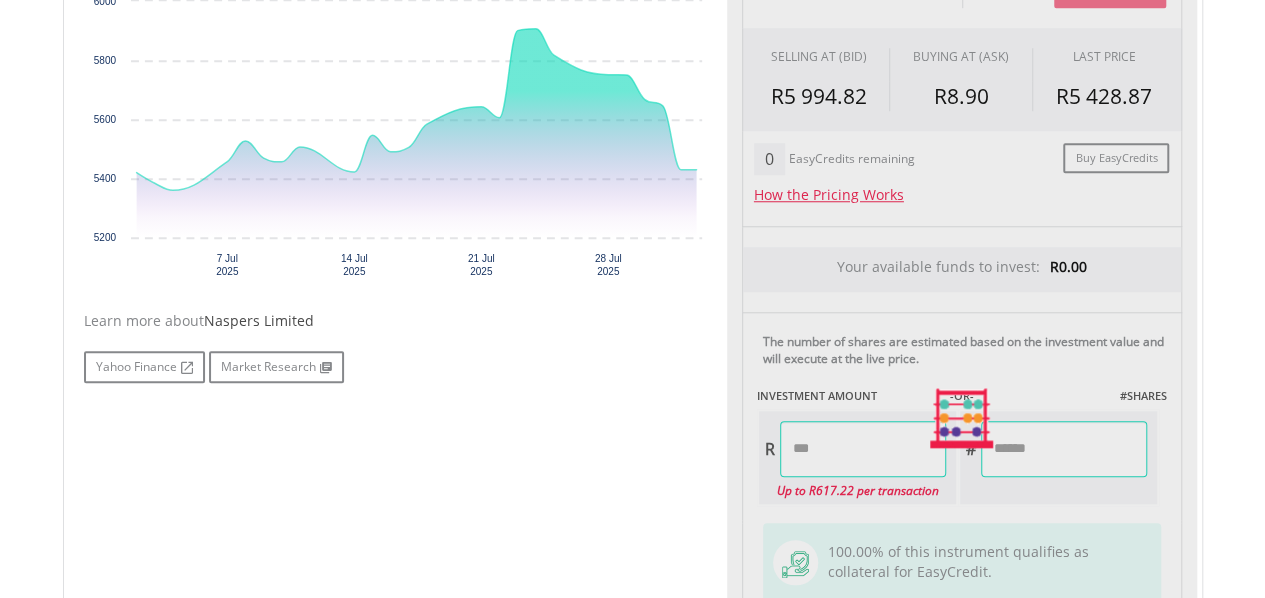 type on "******" 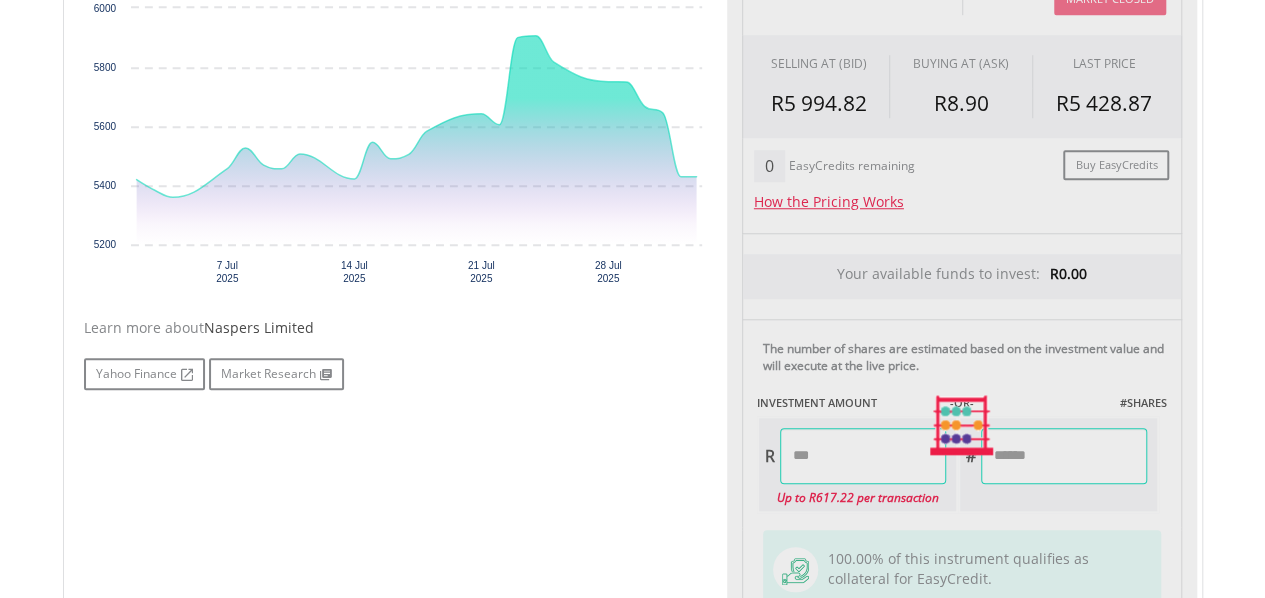 scroll, scrollTop: 760, scrollLeft: 0, axis: vertical 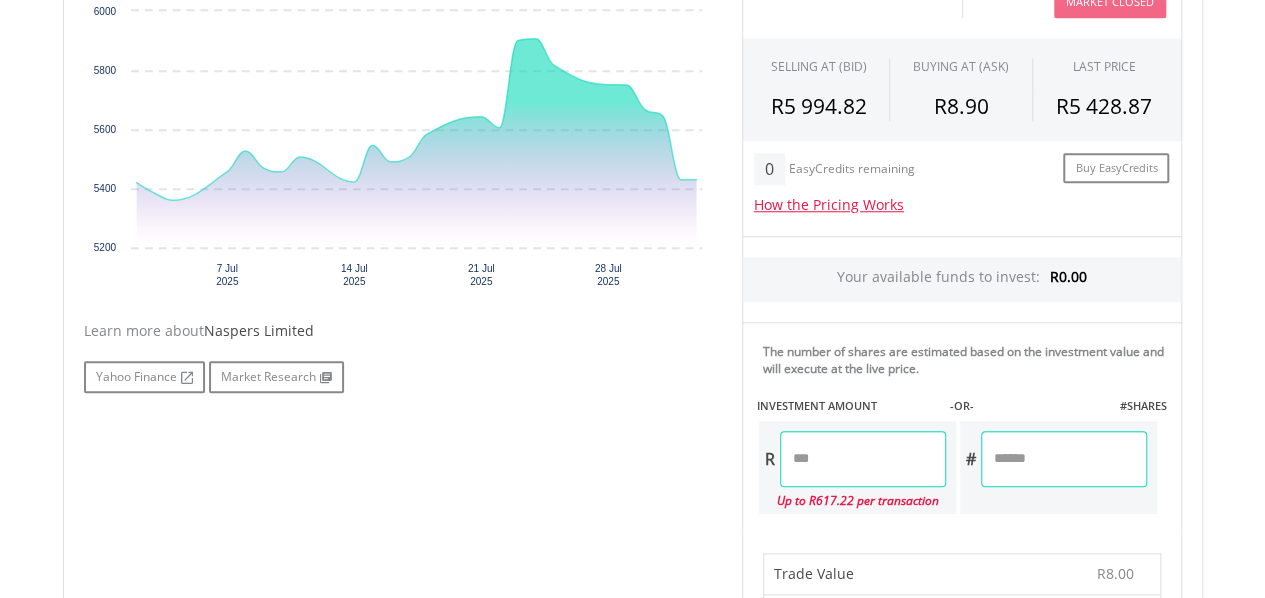 click on "****" at bounding box center (863, 459) 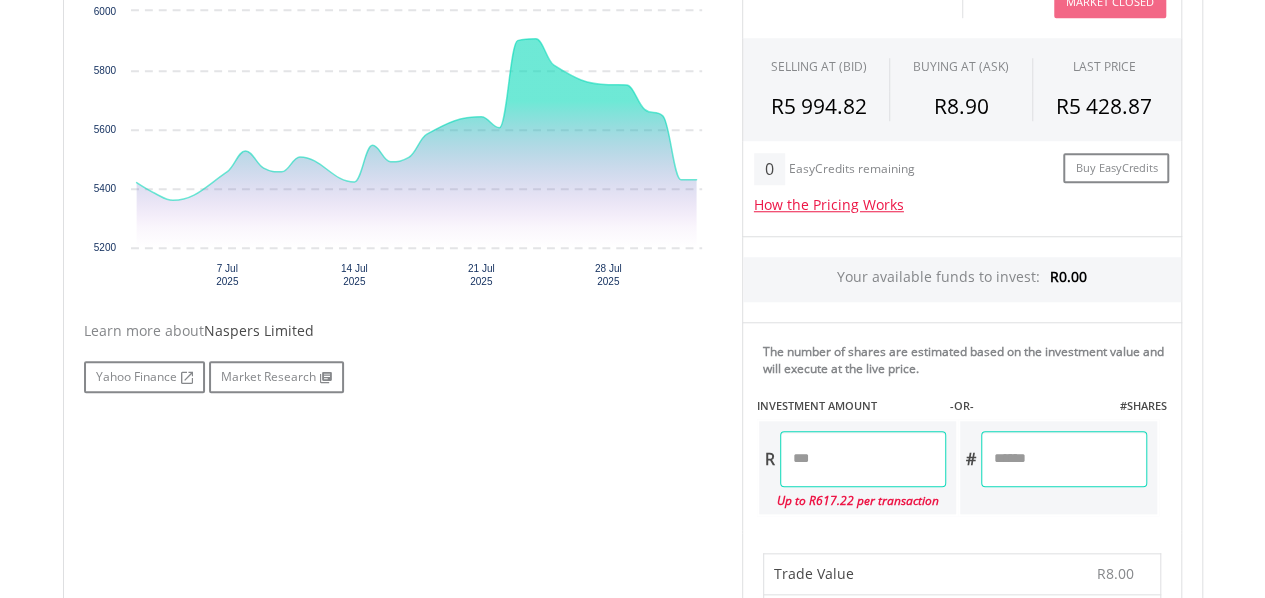 type on "****" 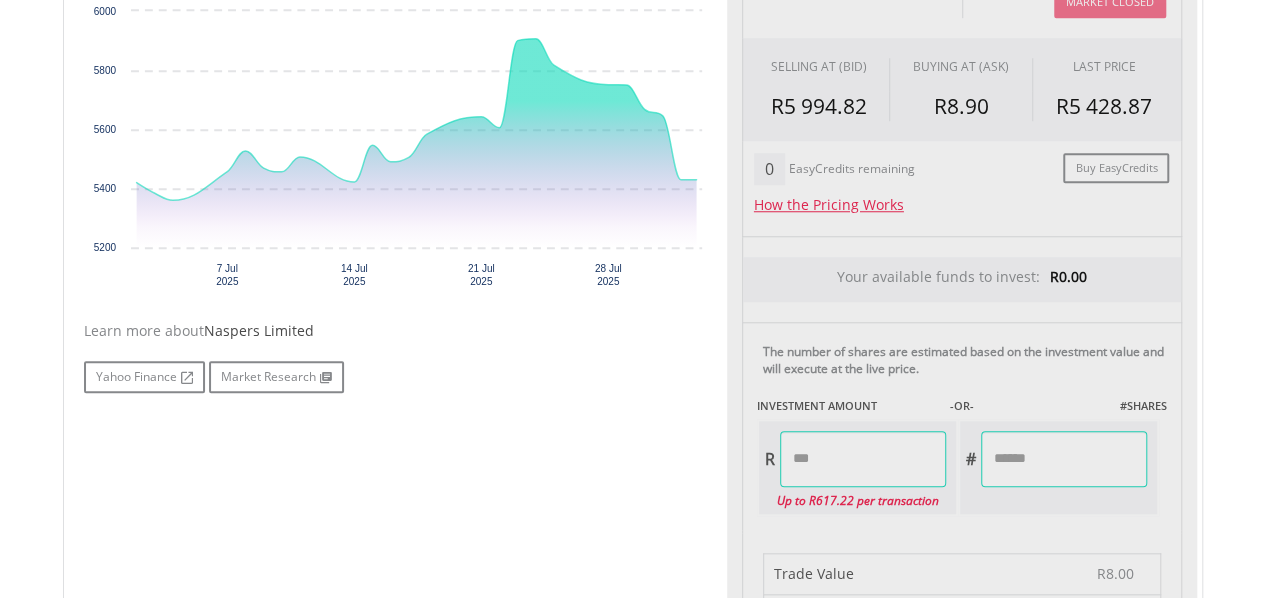 type on "*" 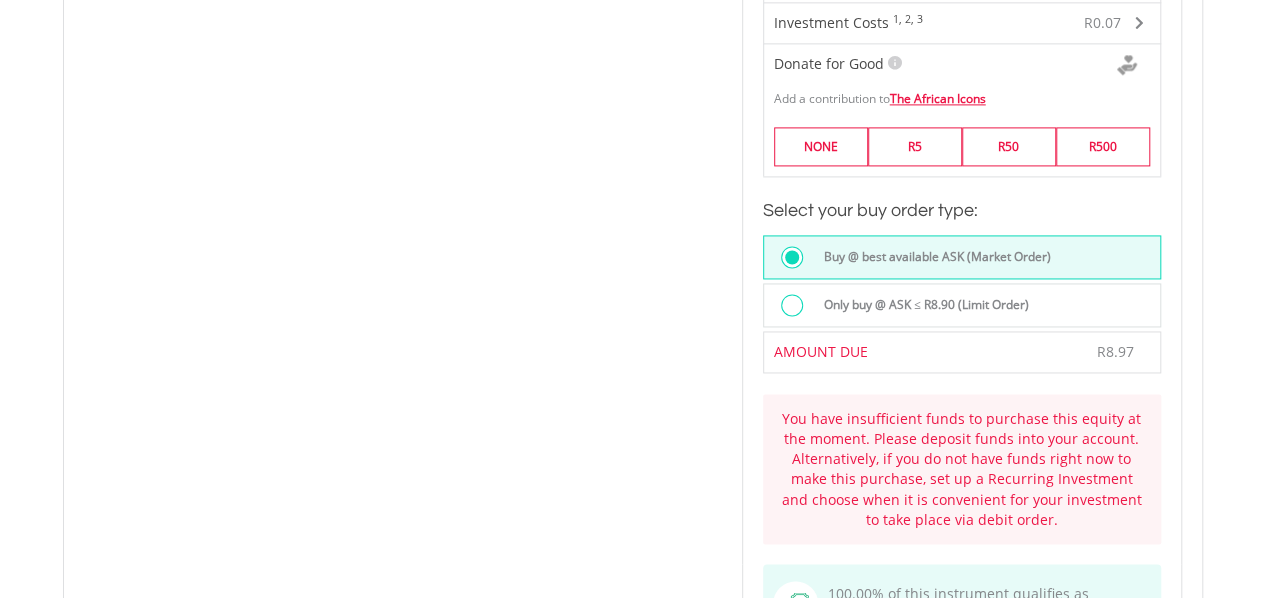 scroll, scrollTop: 1398, scrollLeft: 0, axis: vertical 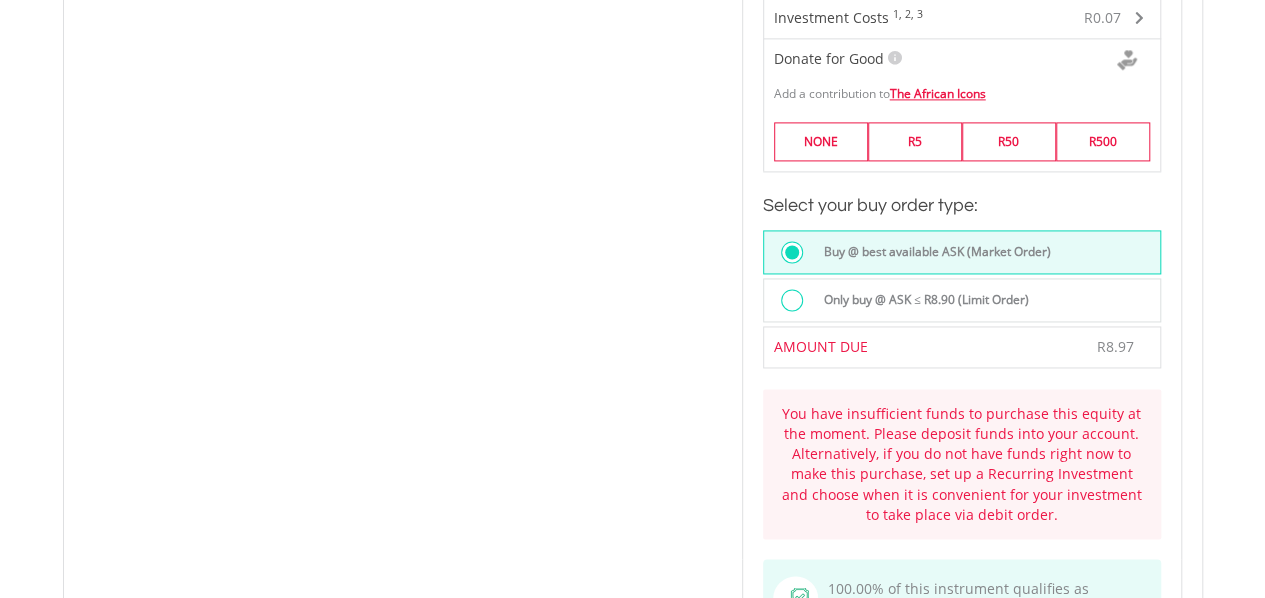 click on "Only buy @ ASK ≤ R8.90 (Limit Order)" at bounding box center [920, 300] 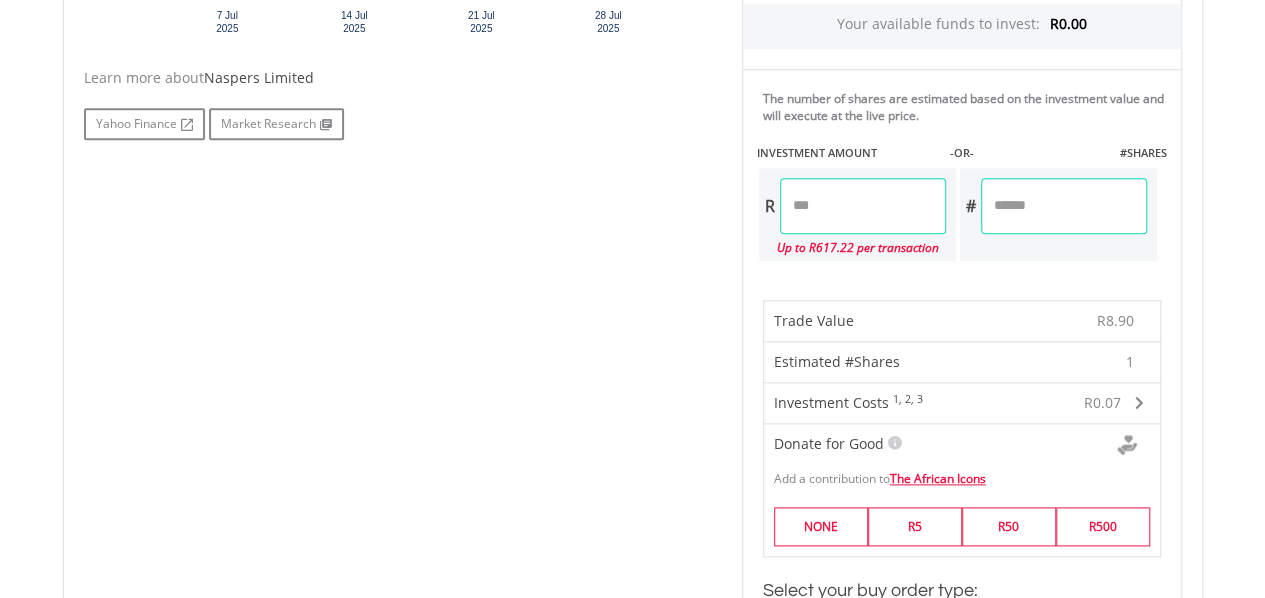 scroll, scrollTop: 1014, scrollLeft: 0, axis: vertical 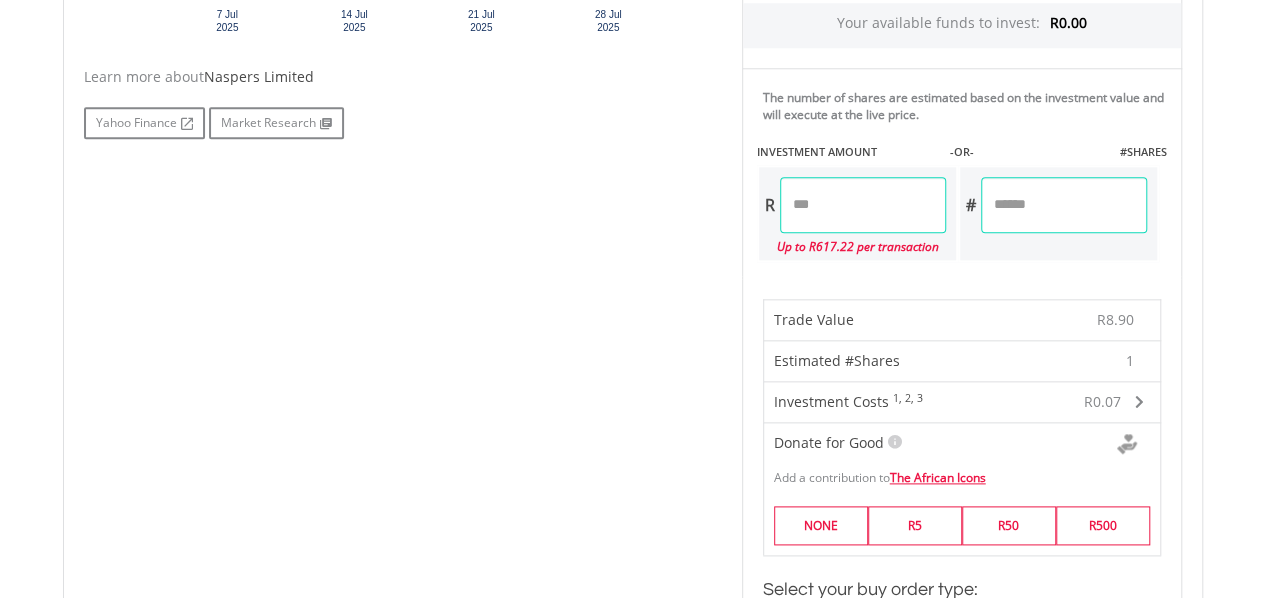 click at bounding box center [1139, 402] 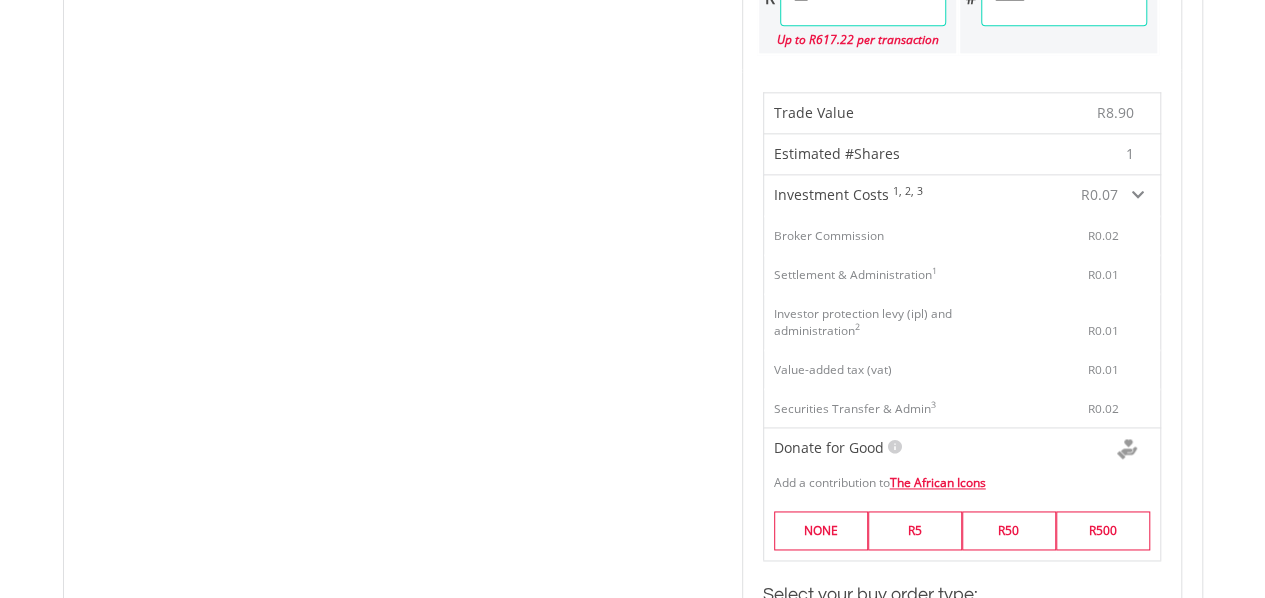 scroll, scrollTop: 1220, scrollLeft: 0, axis: vertical 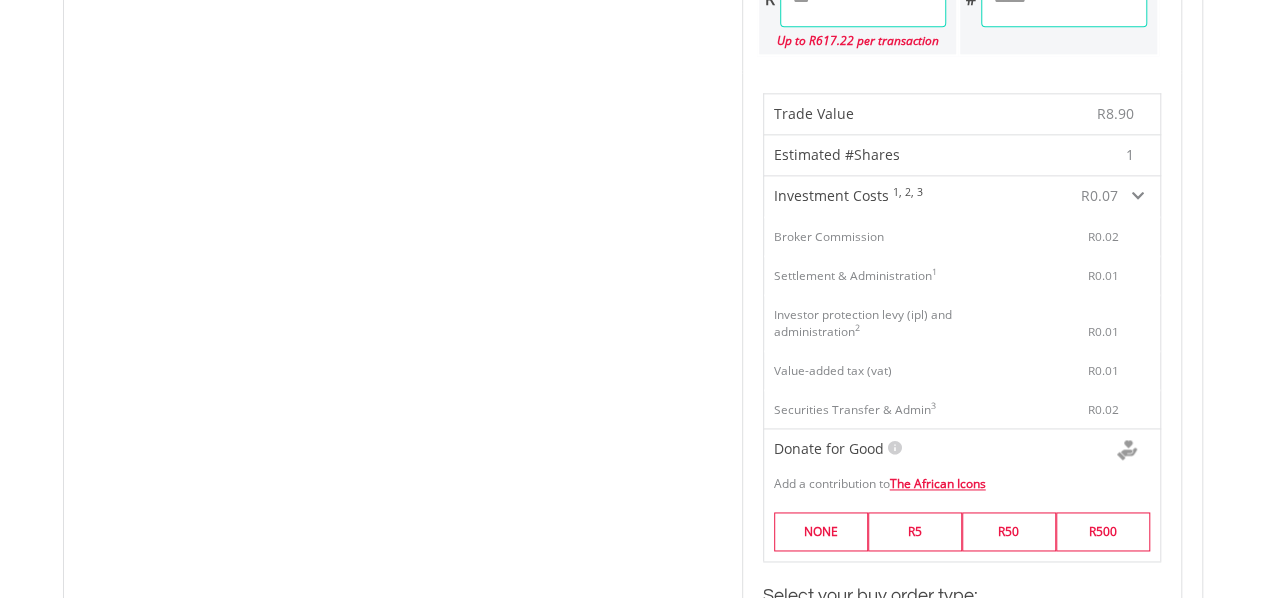 click at bounding box center (1138, 196) 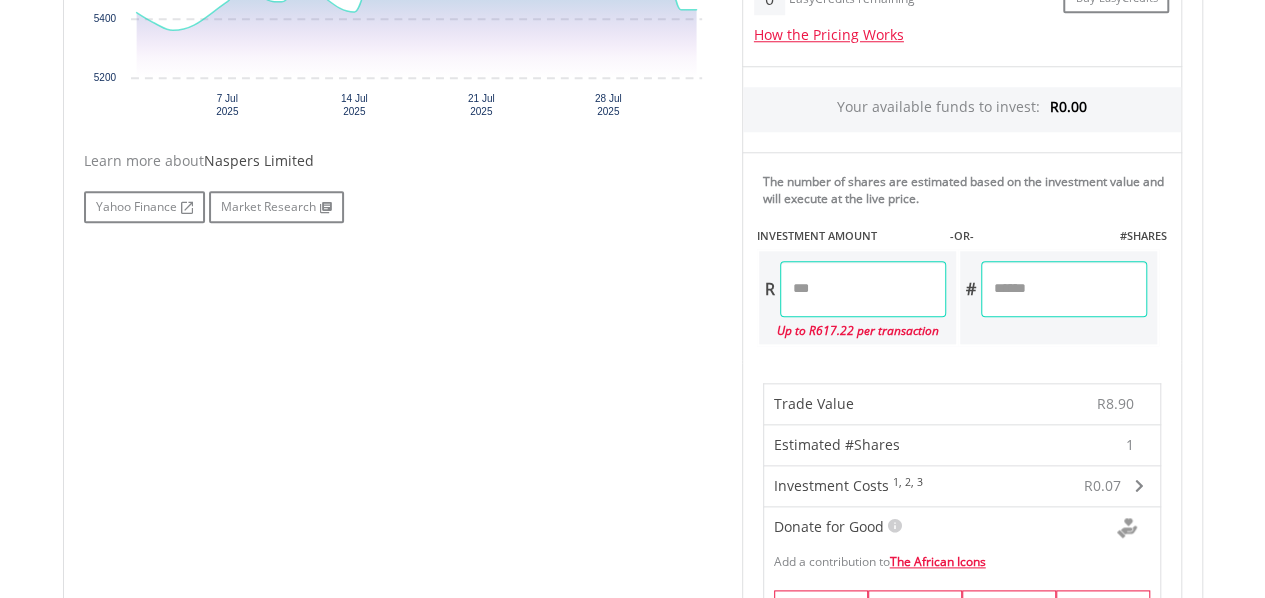 scroll, scrollTop: 929, scrollLeft: 0, axis: vertical 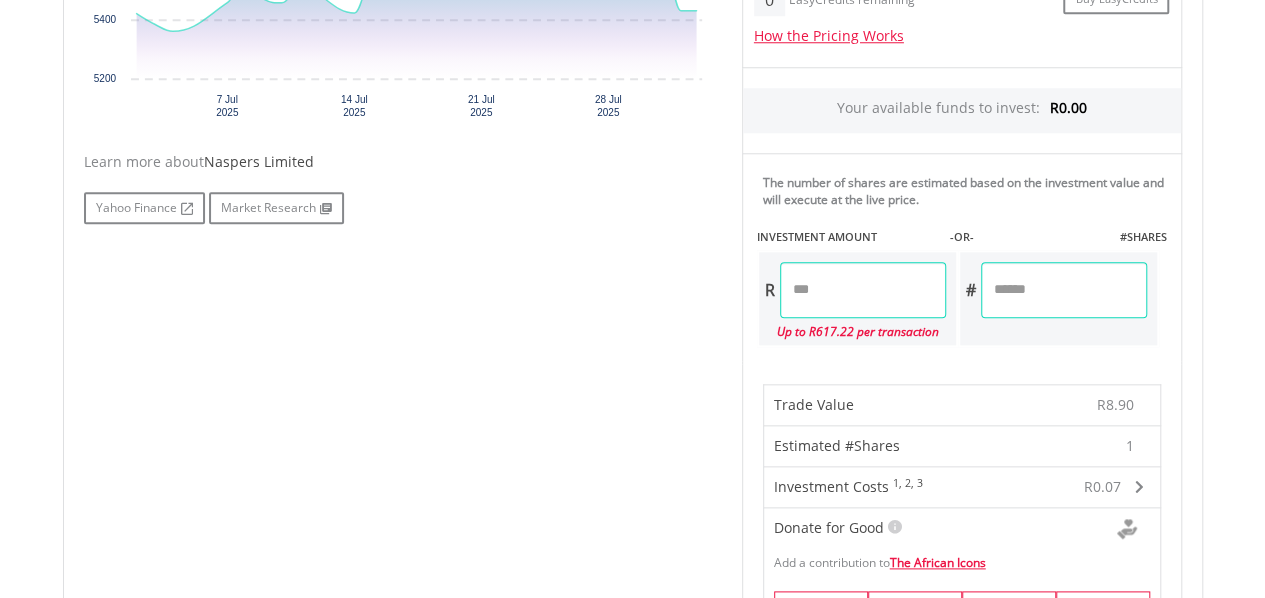 click on "****" at bounding box center [863, 290] 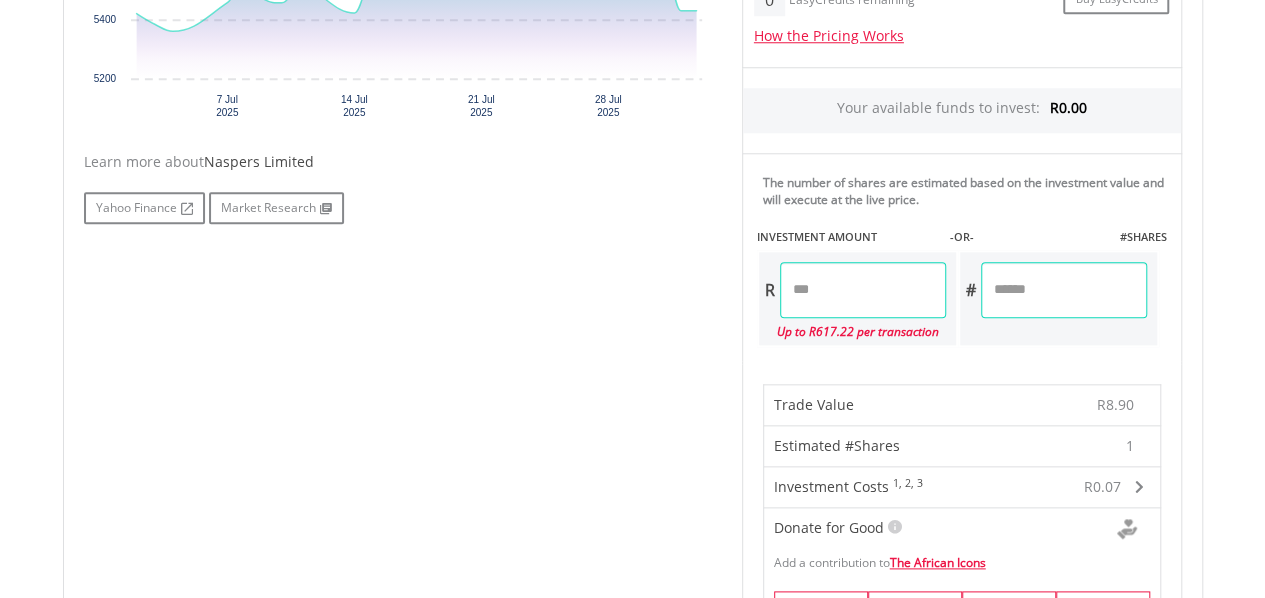 type on "********" 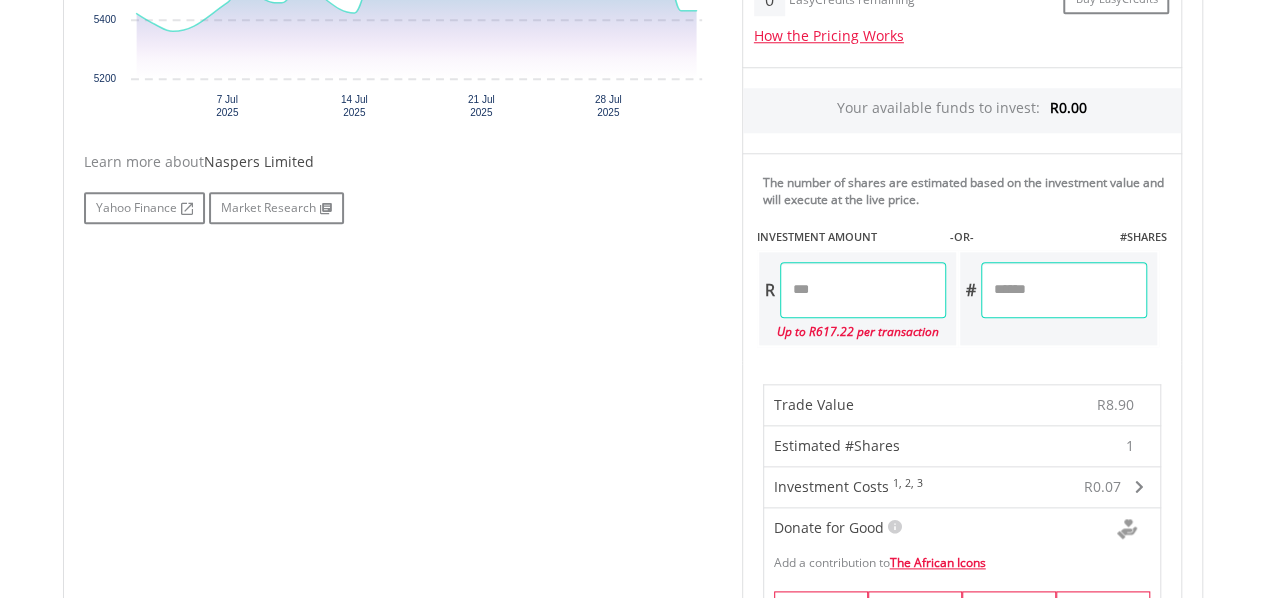 type on "**********" 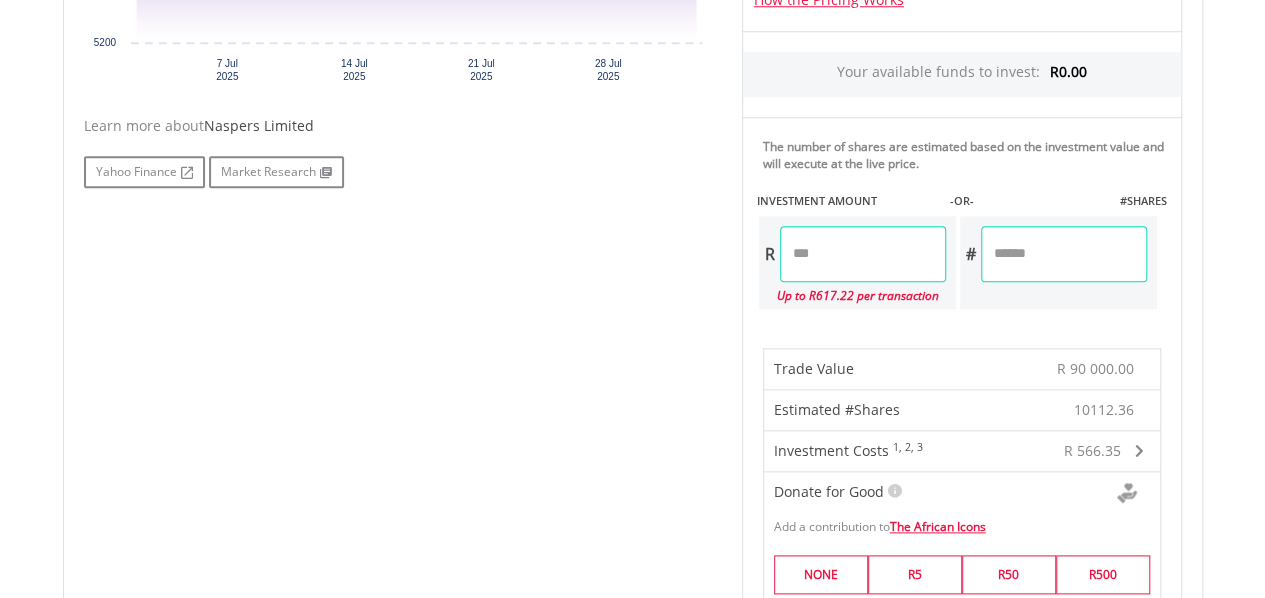 scroll, scrollTop: 992, scrollLeft: 0, axis: vertical 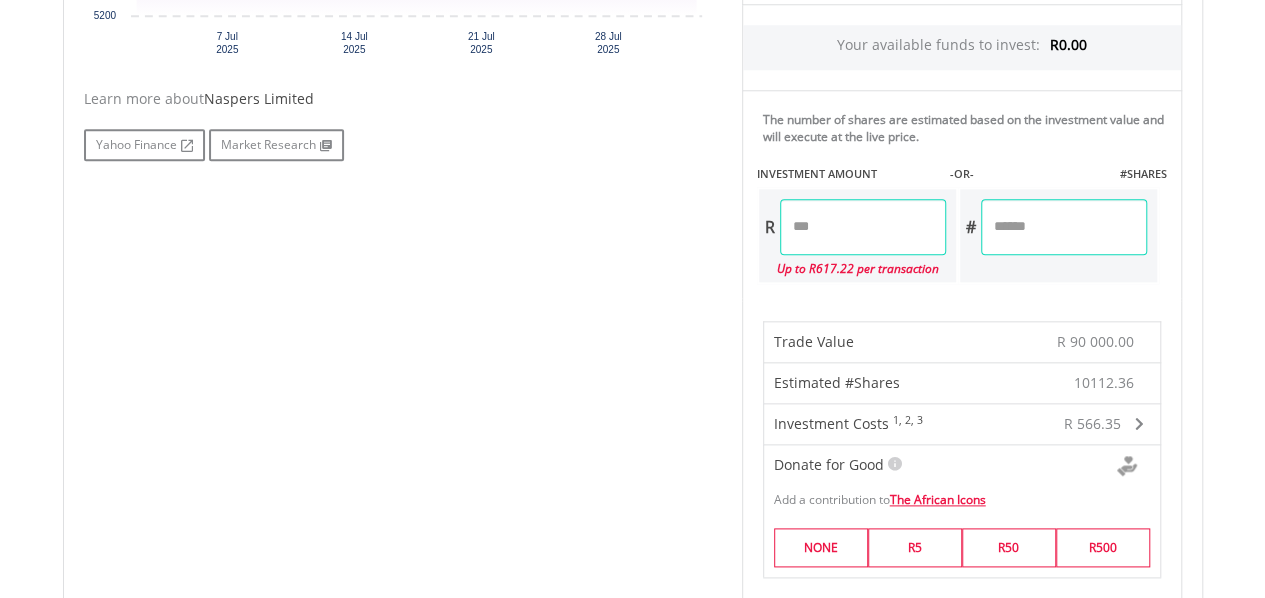 type on "******" 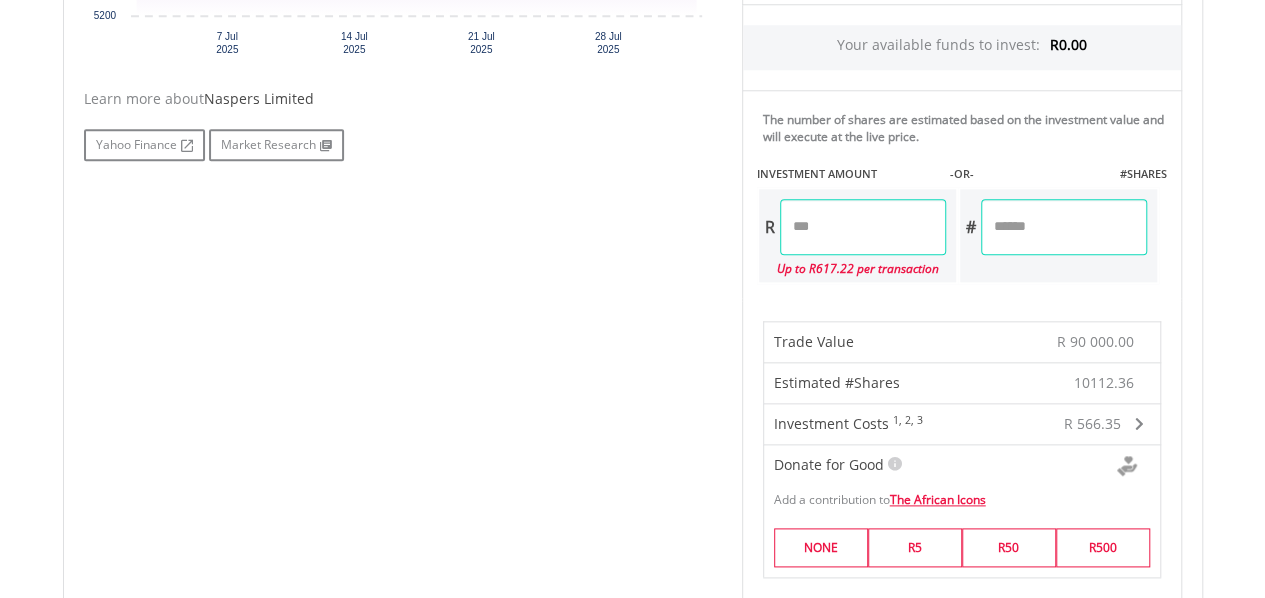 type on "********" 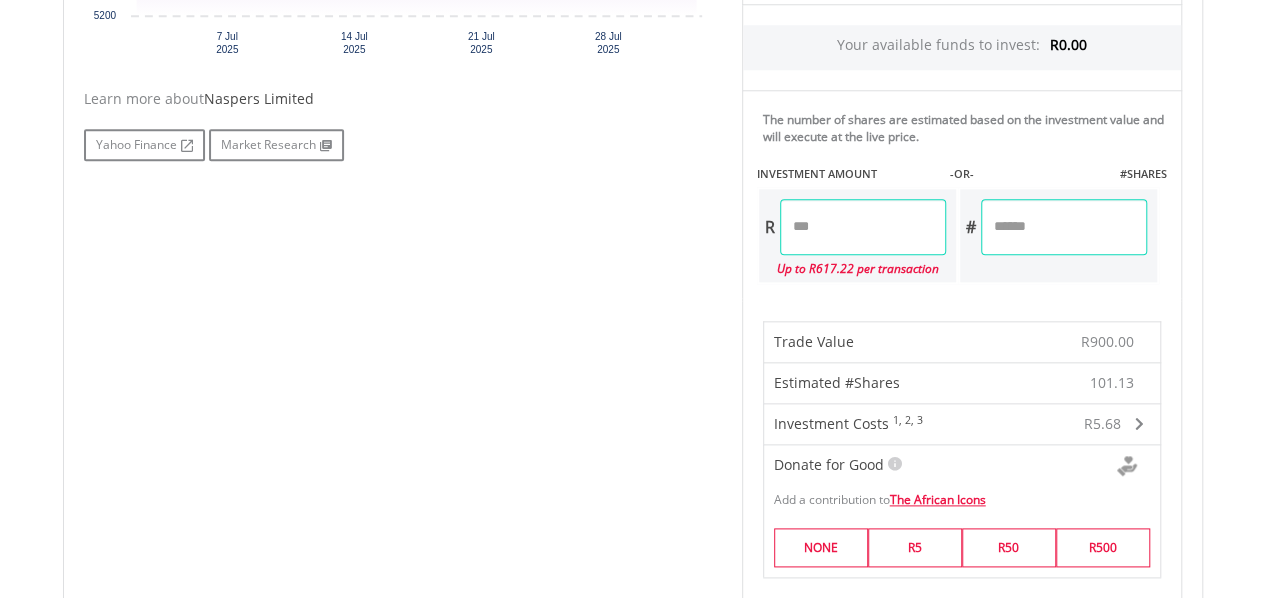scroll, scrollTop: 1103, scrollLeft: 0, axis: vertical 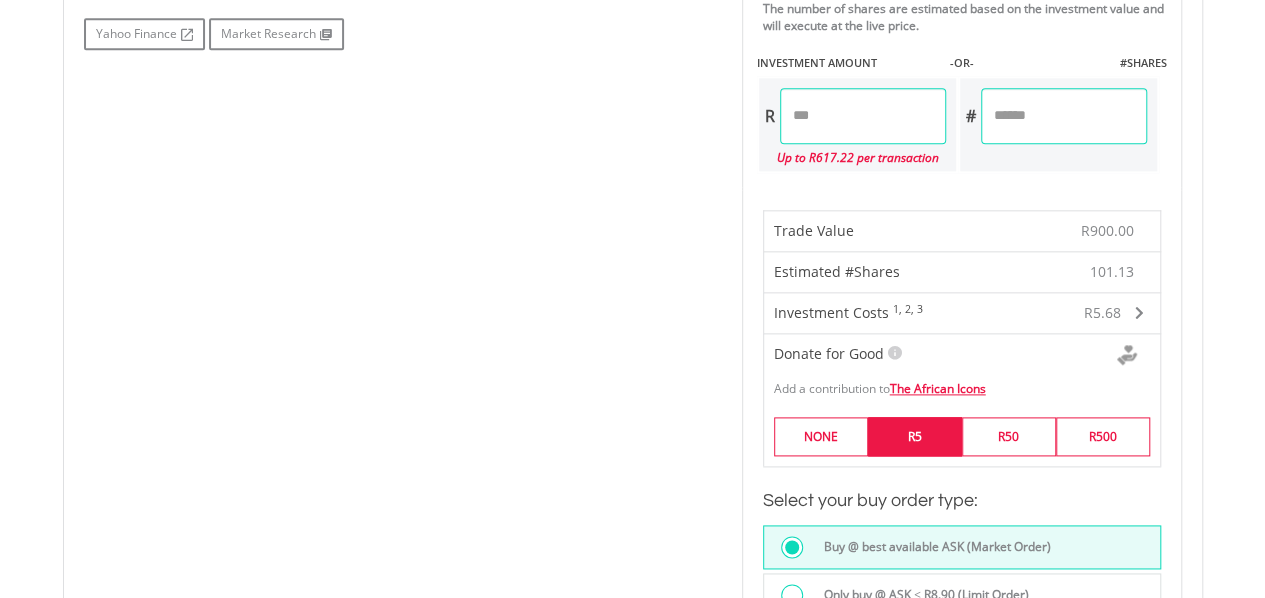 click on "R5" at bounding box center [915, 436] 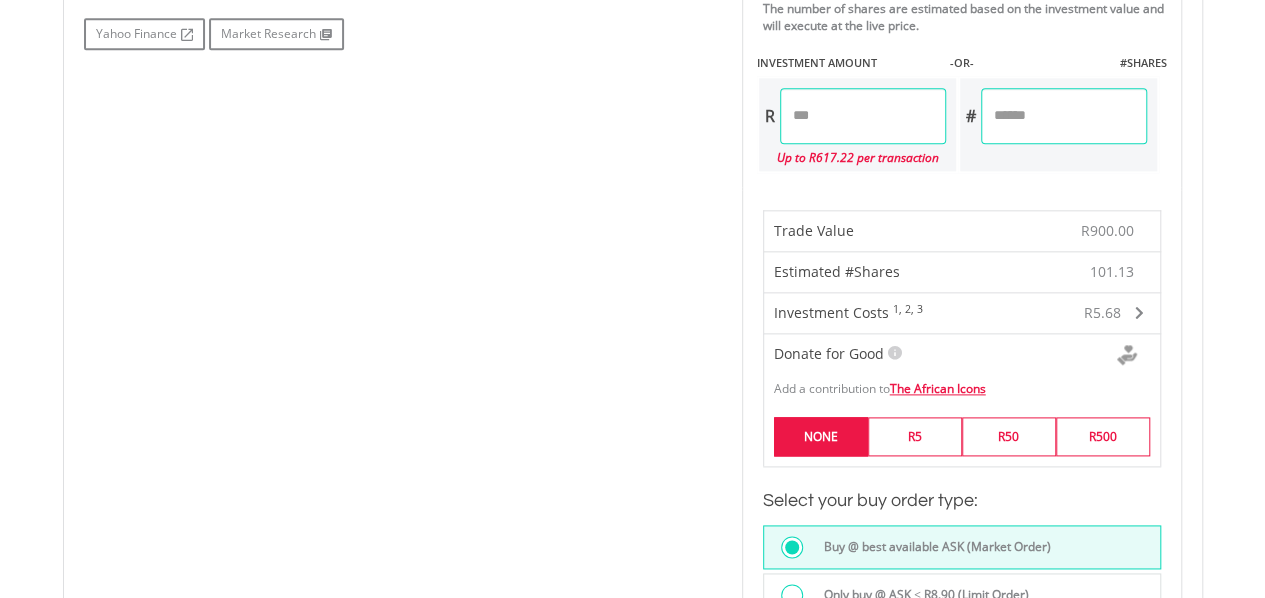 click on "NONE" at bounding box center (821, 436) 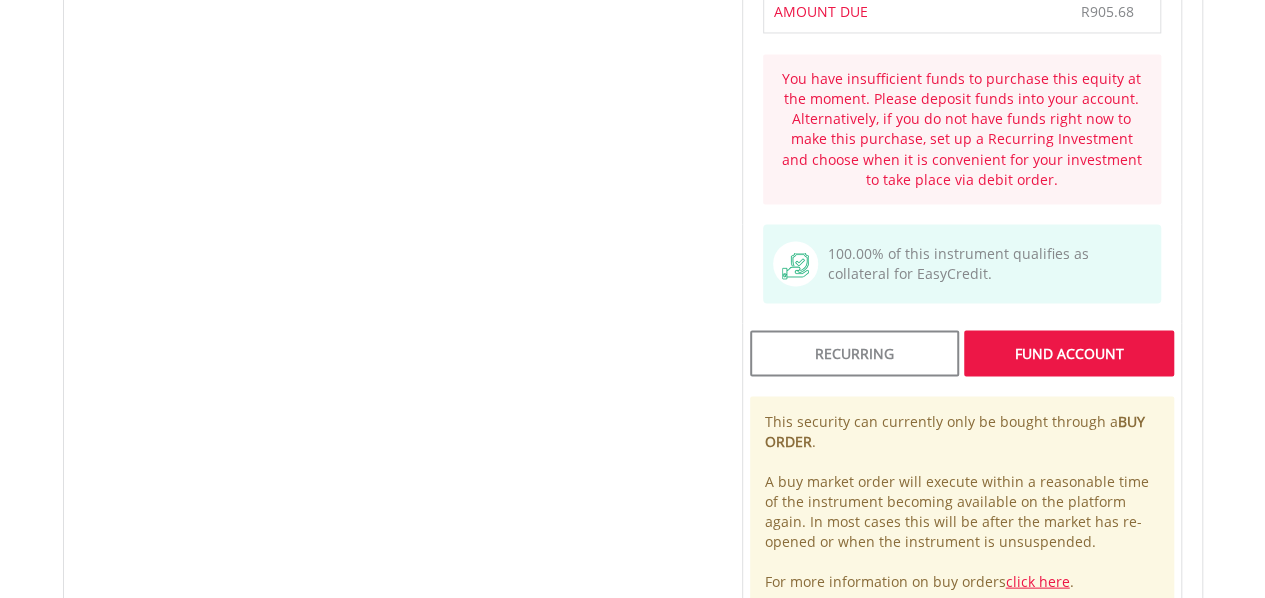 scroll, scrollTop: 2279, scrollLeft: 0, axis: vertical 